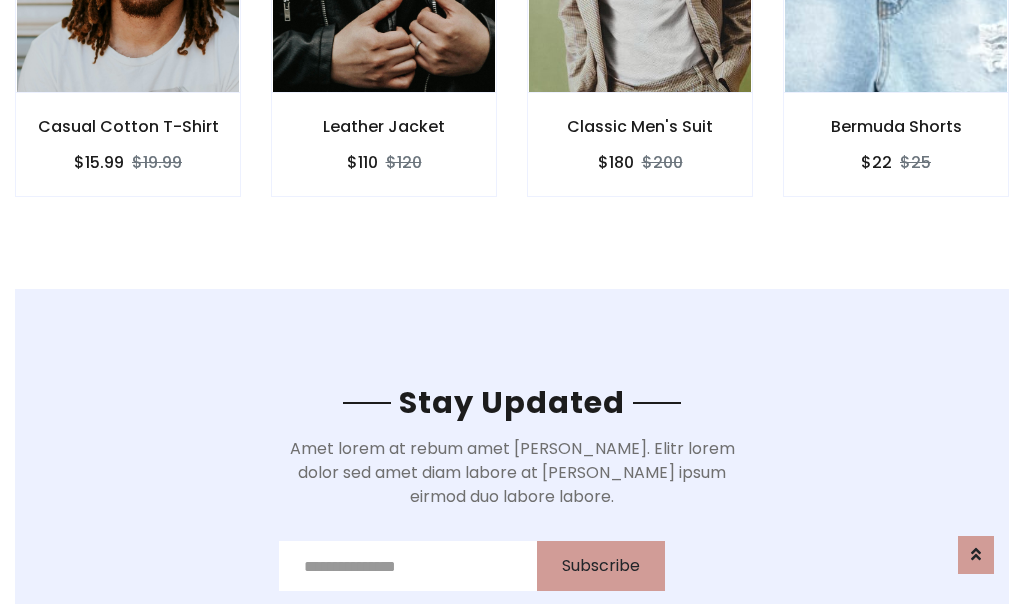 scroll, scrollTop: 3012, scrollLeft: 0, axis: vertical 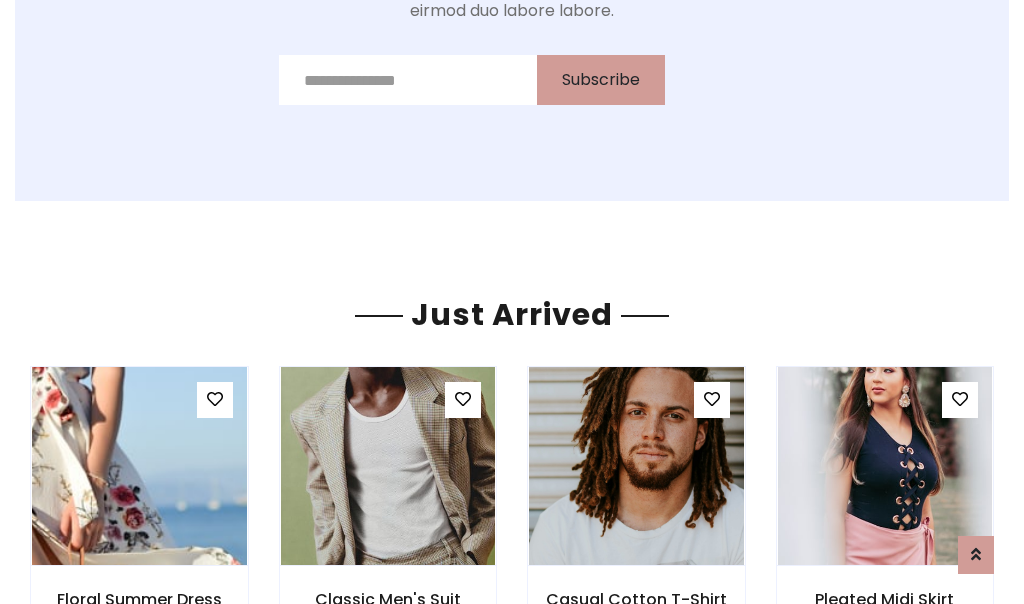 click on "Classic Men's Suit
$180
$200" at bounding box center (640, -428) 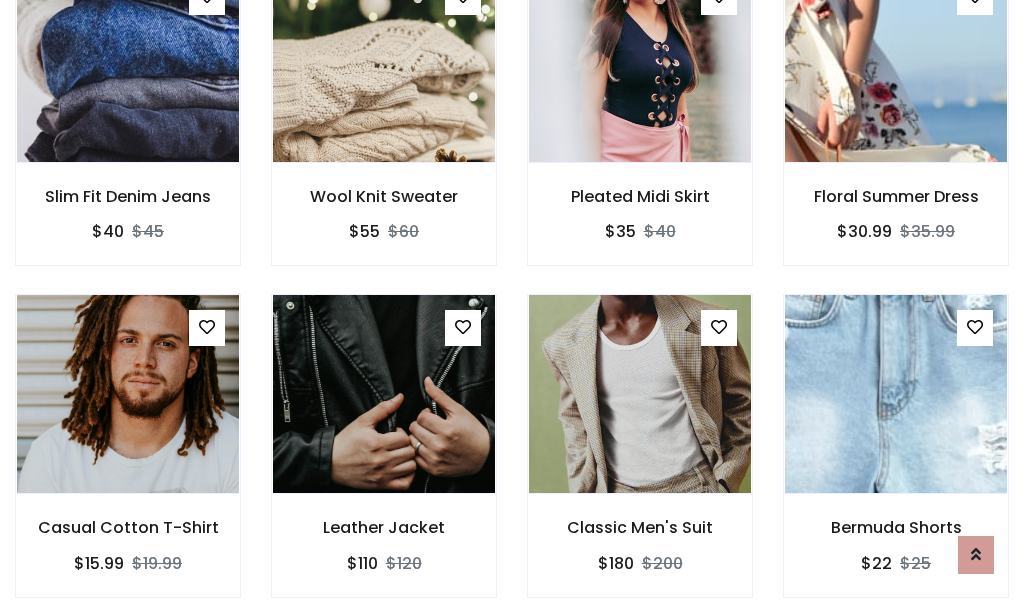 click on "Classic Men's Suit
$180
$200" at bounding box center (640, 459) 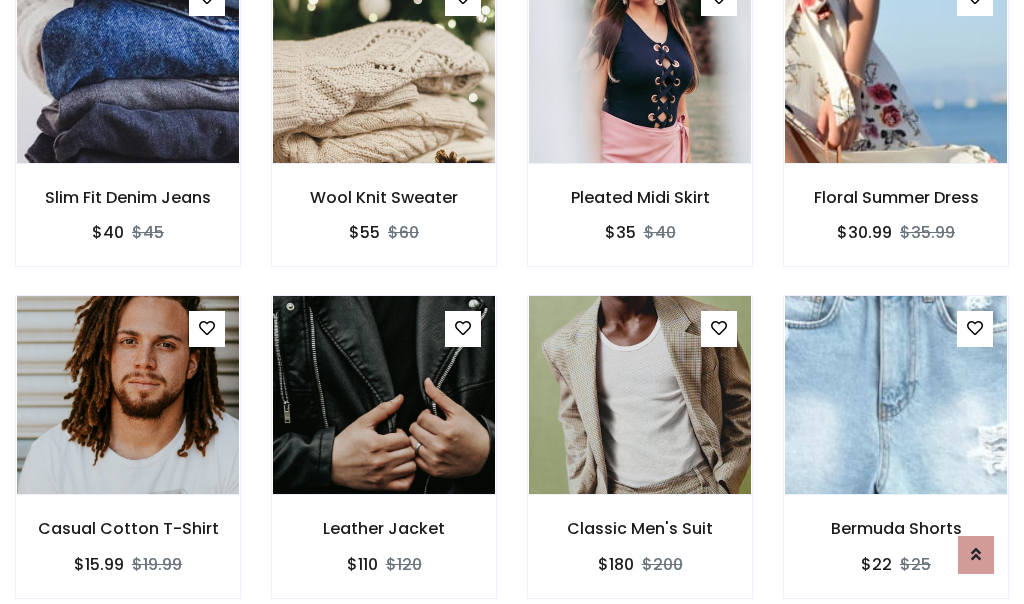 click on "Classic Men's Suit
$180
$200" at bounding box center [640, 460] 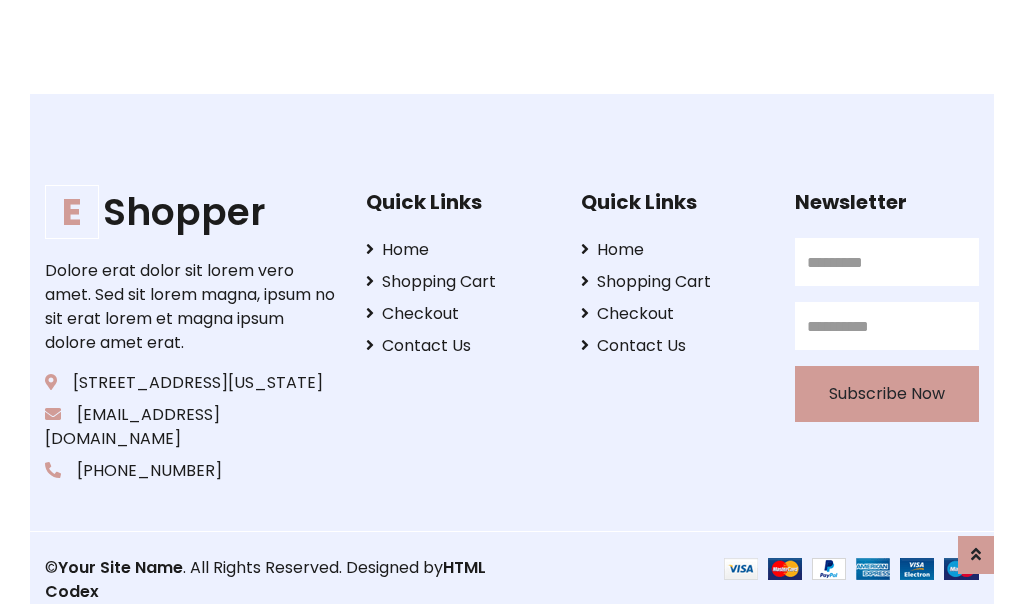 scroll, scrollTop: 3807, scrollLeft: 0, axis: vertical 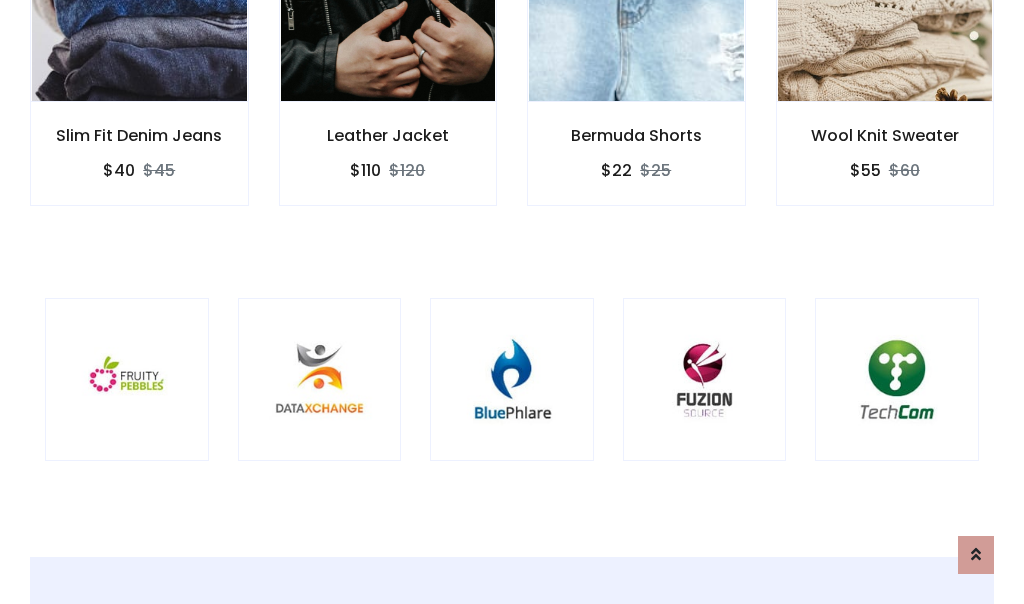 click at bounding box center [512, 380] 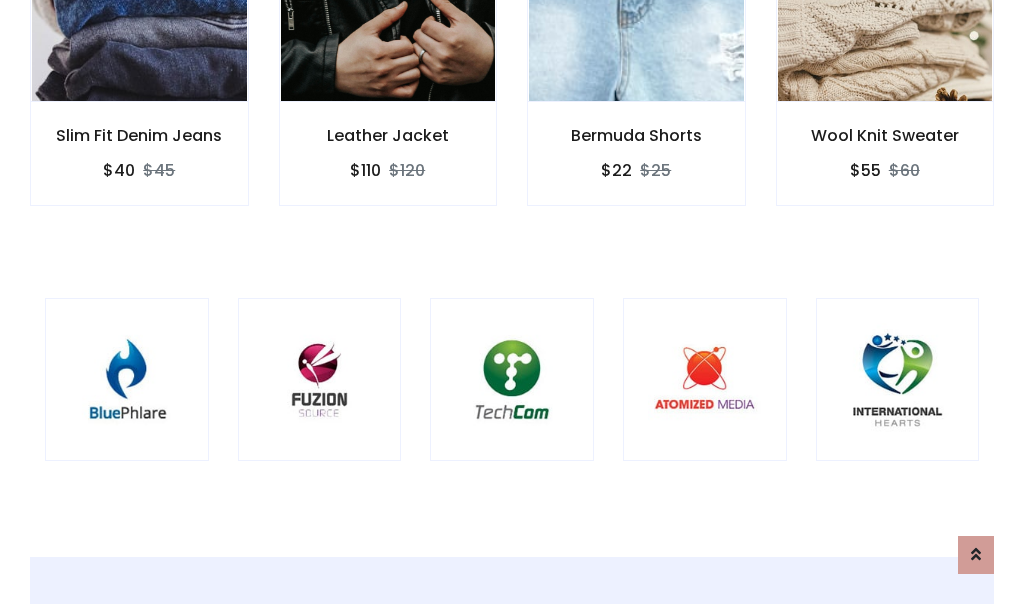 click at bounding box center [512, 380] 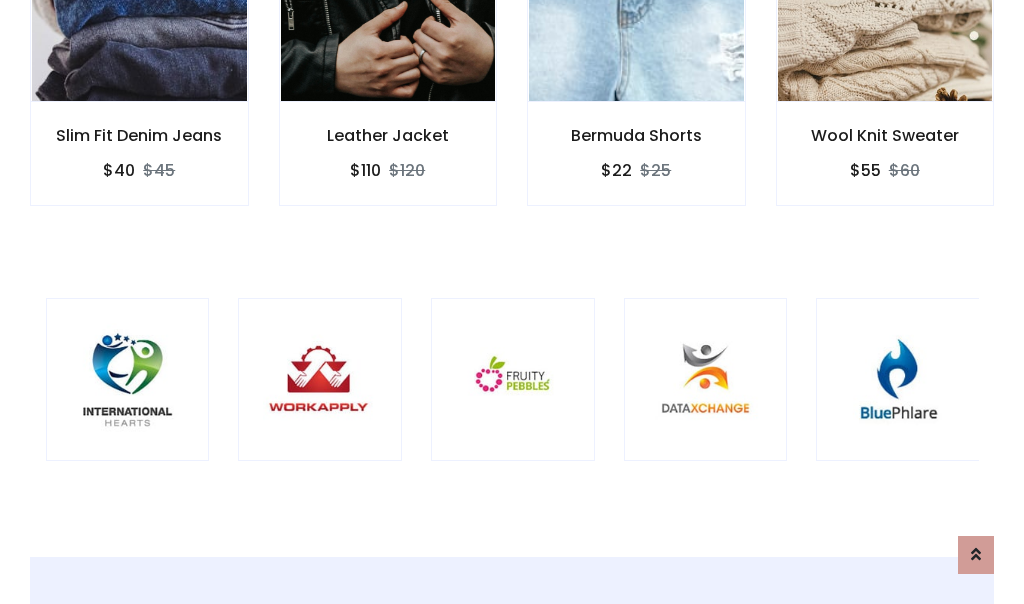scroll, scrollTop: 0, scrollLeft: 0, axis: both 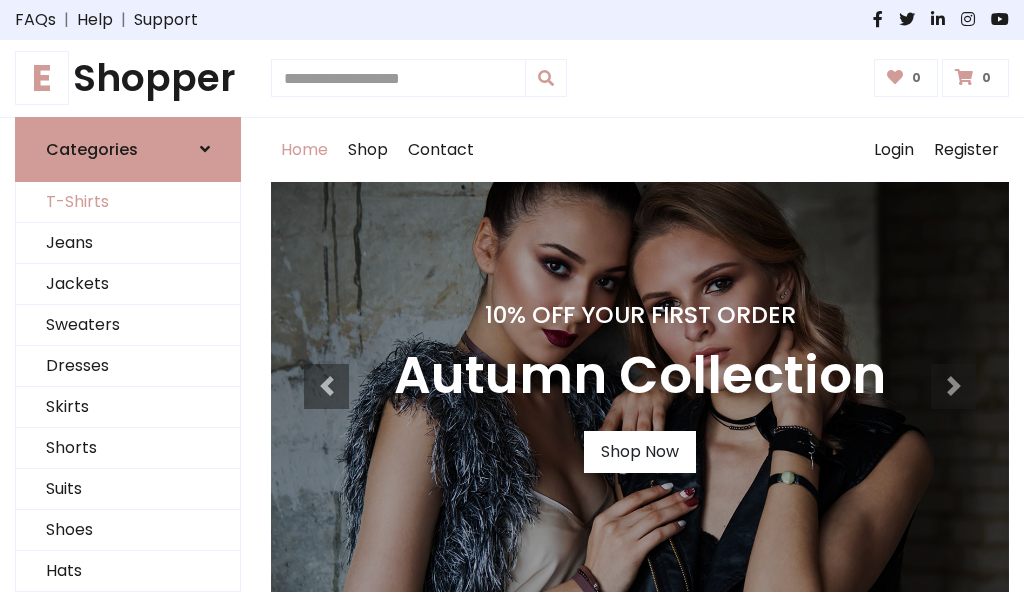 click on "T-Shirts" at bounding box center (128, 202) 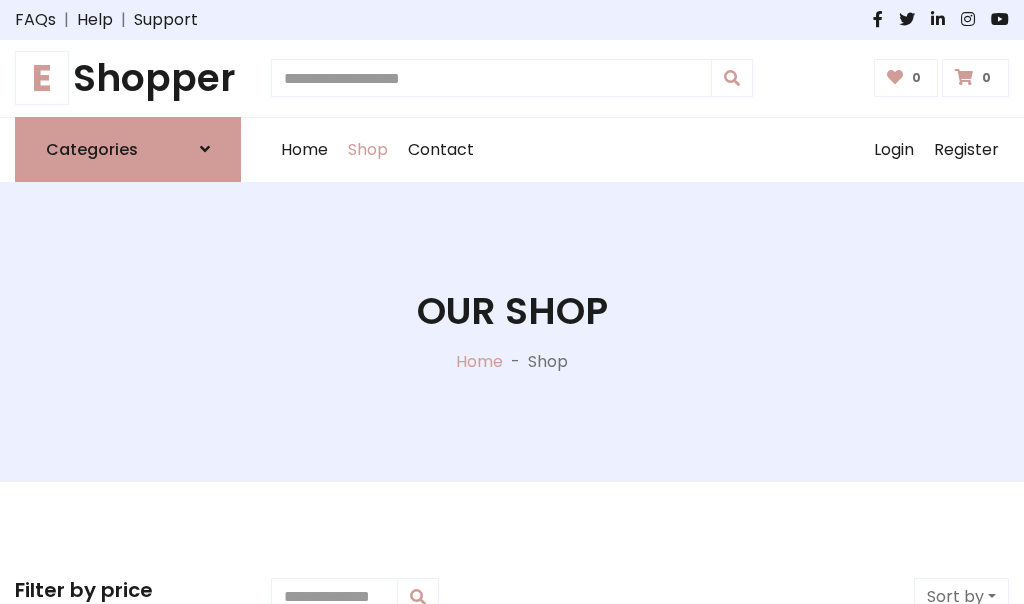 scroll, scrollTop: 802, scrollLeft: 0, axis: vertical 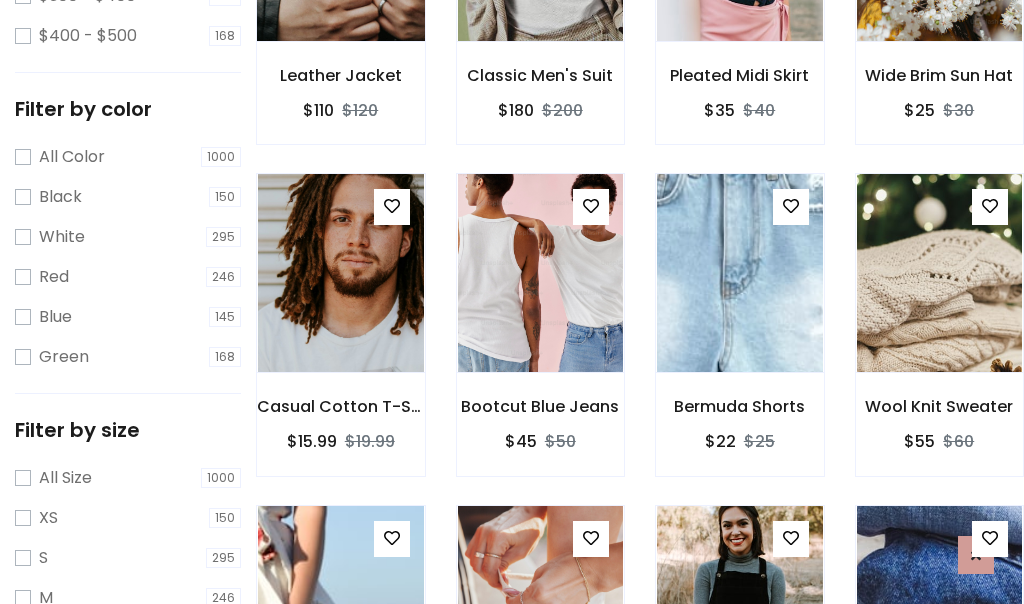 click at bounding box center [340, -58] 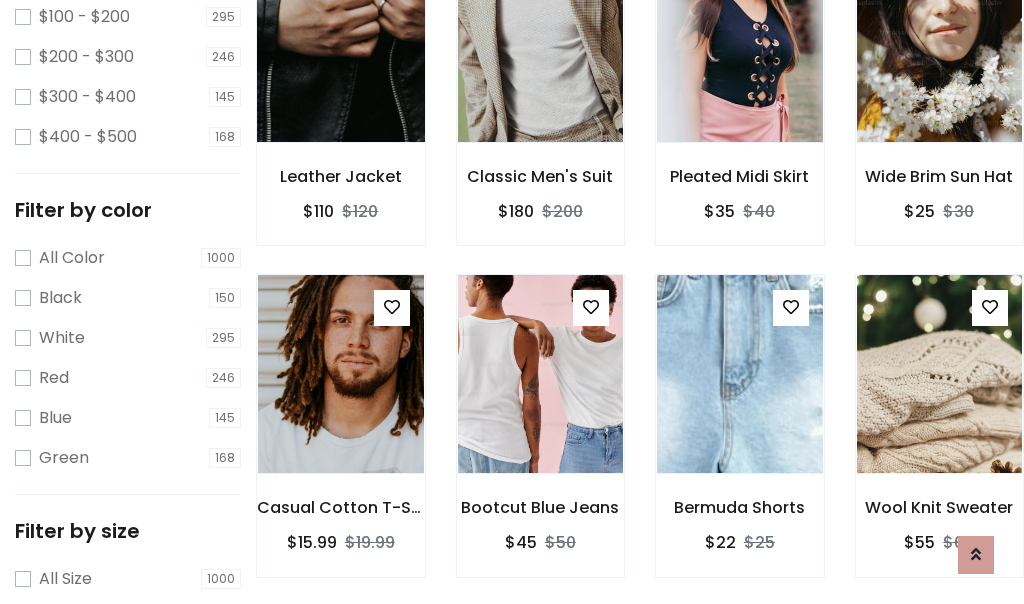 scroll, scrollTop: 0, scrollLeft: 0, axis: both 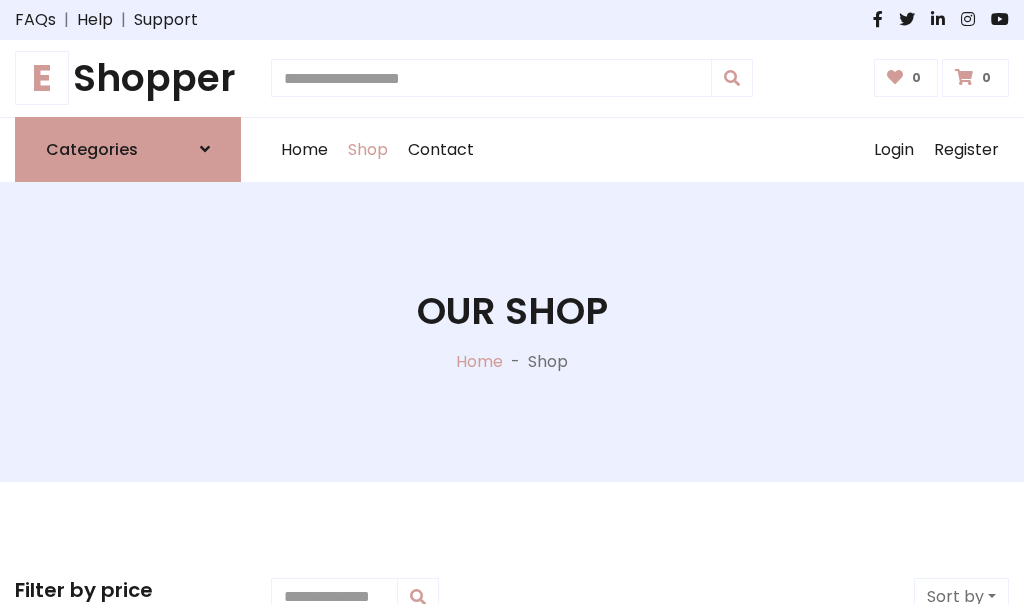 click on "E Shopper" at bounding box center (128, 78) 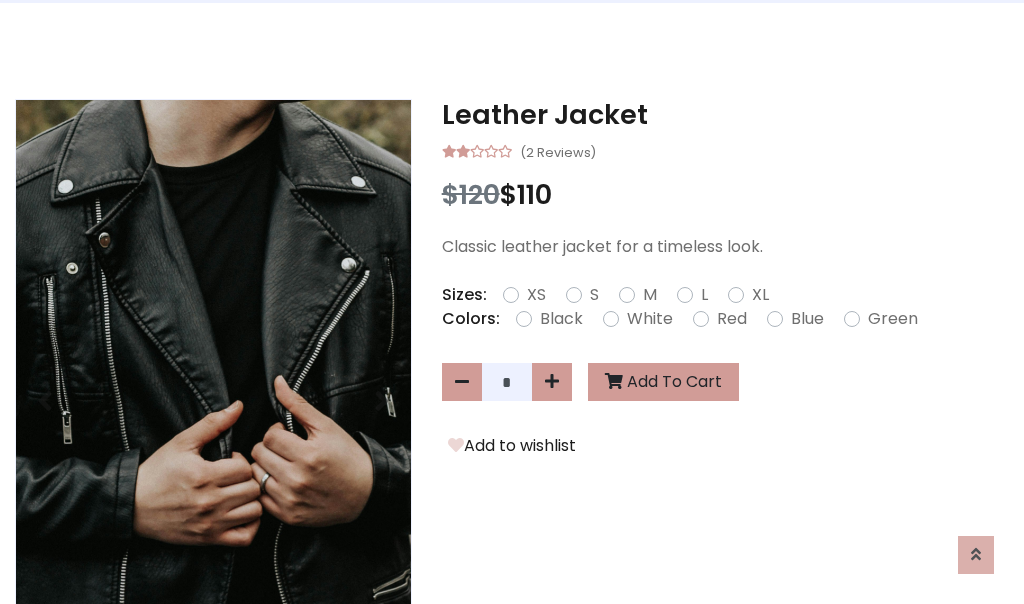 scroll, scrollTop: 0, scrollLeft: 0, axis: both 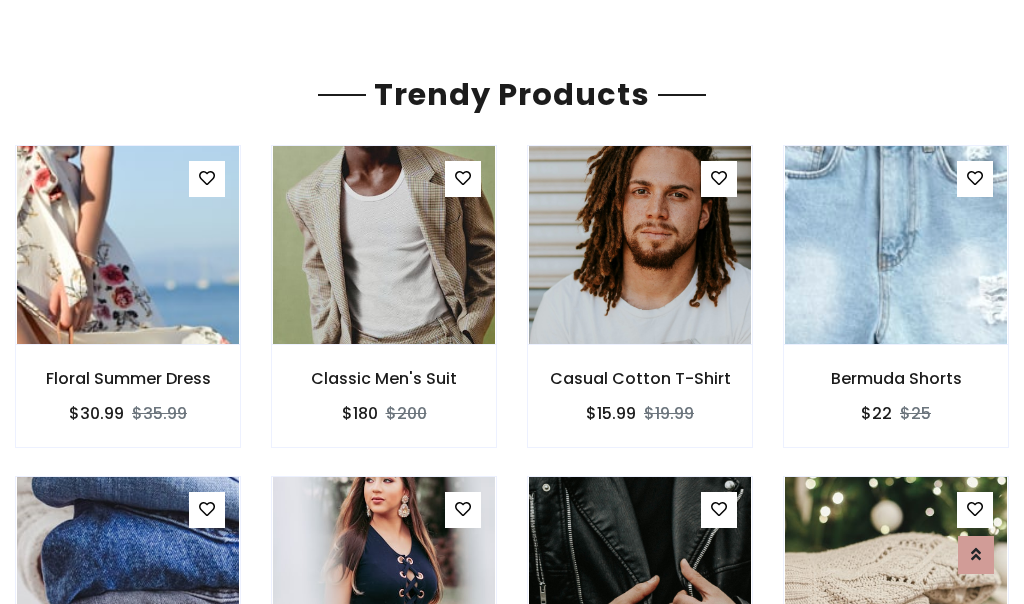 click on "Shop" at bounding box center (368, -1793) 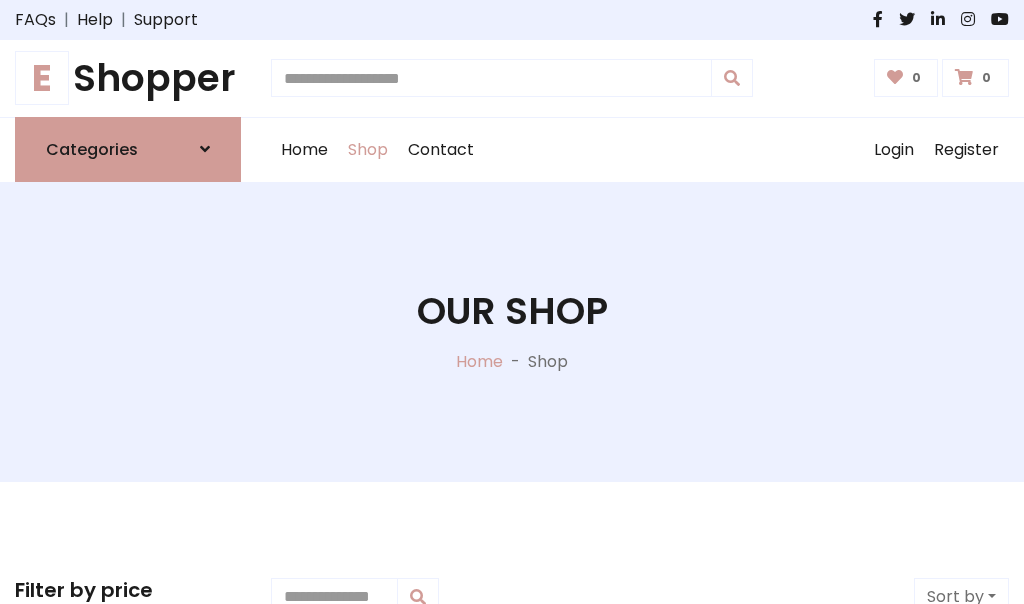 scroll, scrollTop: 0, scrollLeft: 0, axis: both 